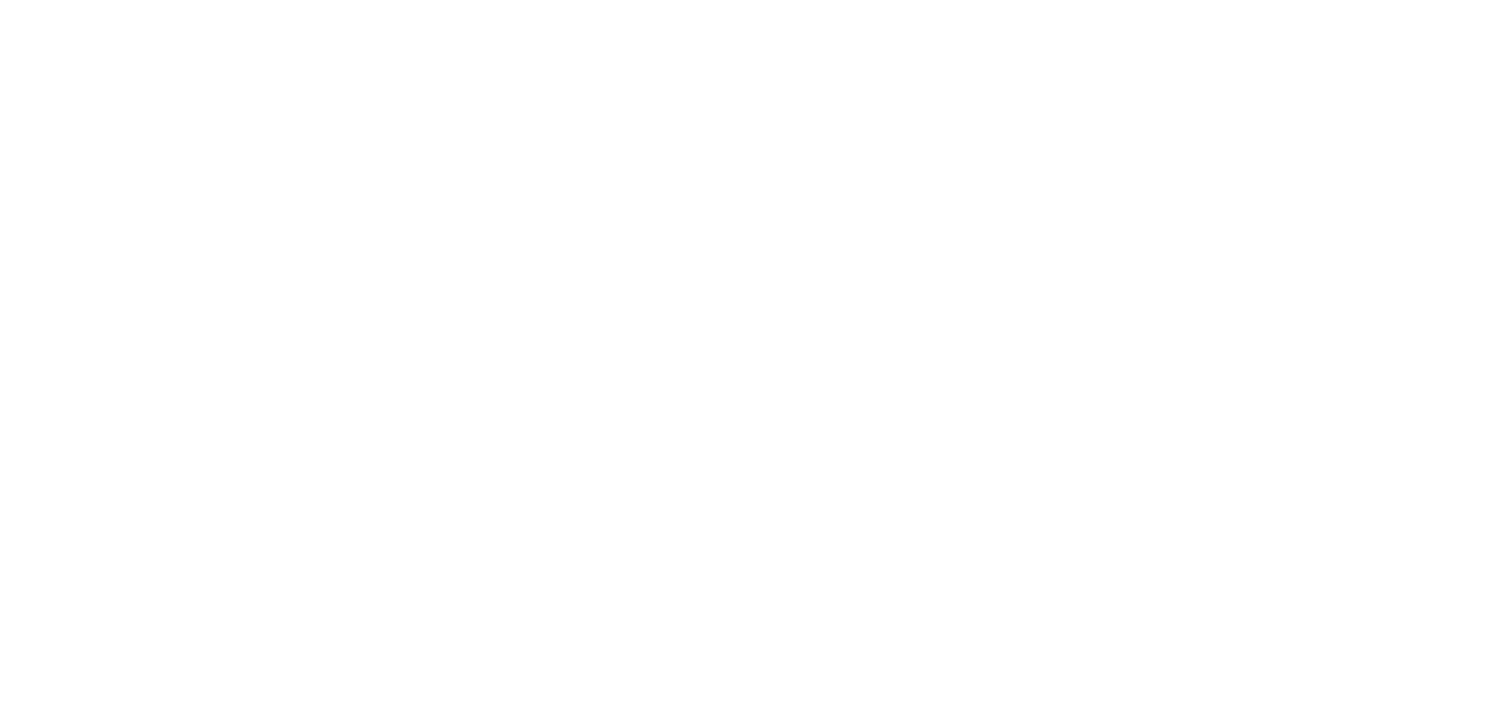 scroll, scrollTop: 0, scrollLeft: 0, axis: both 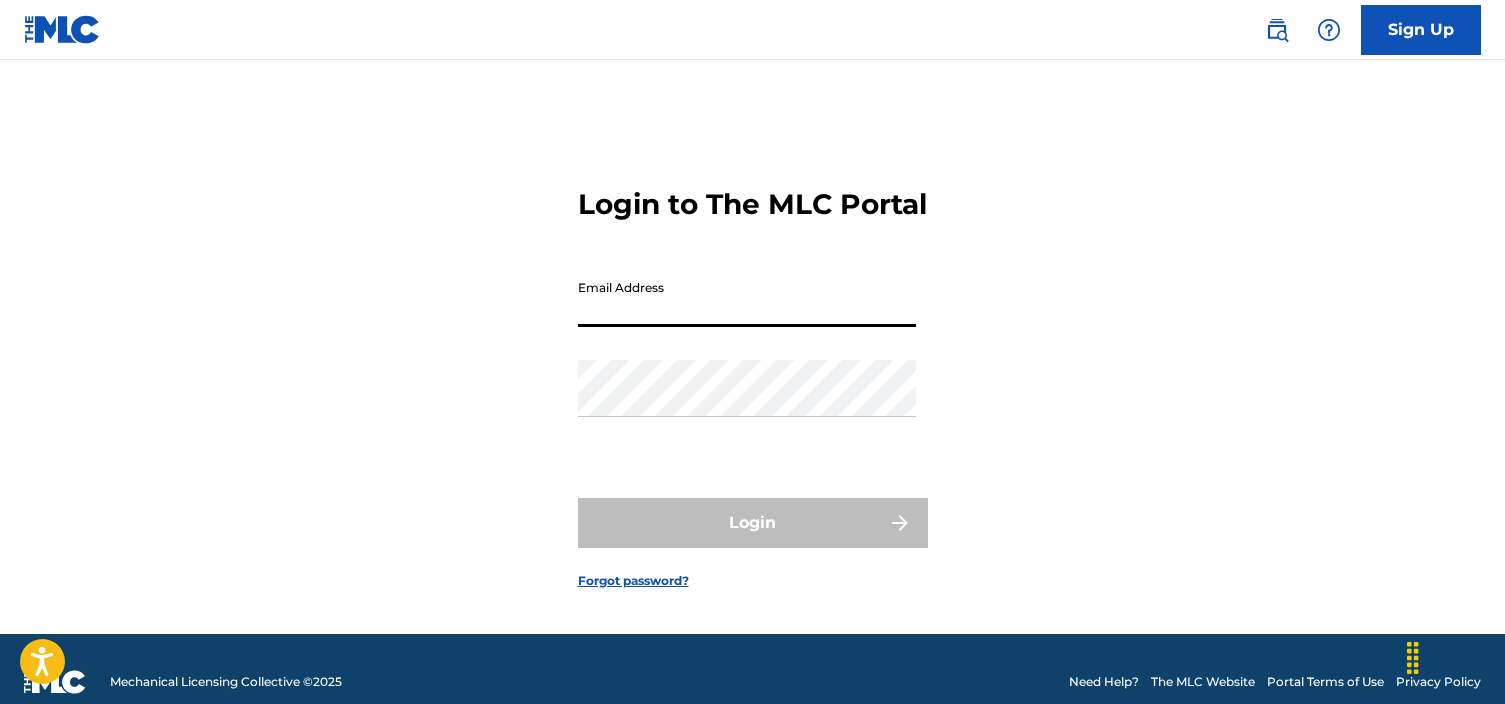 click on "Email Address" at bounding box center (747, 298) 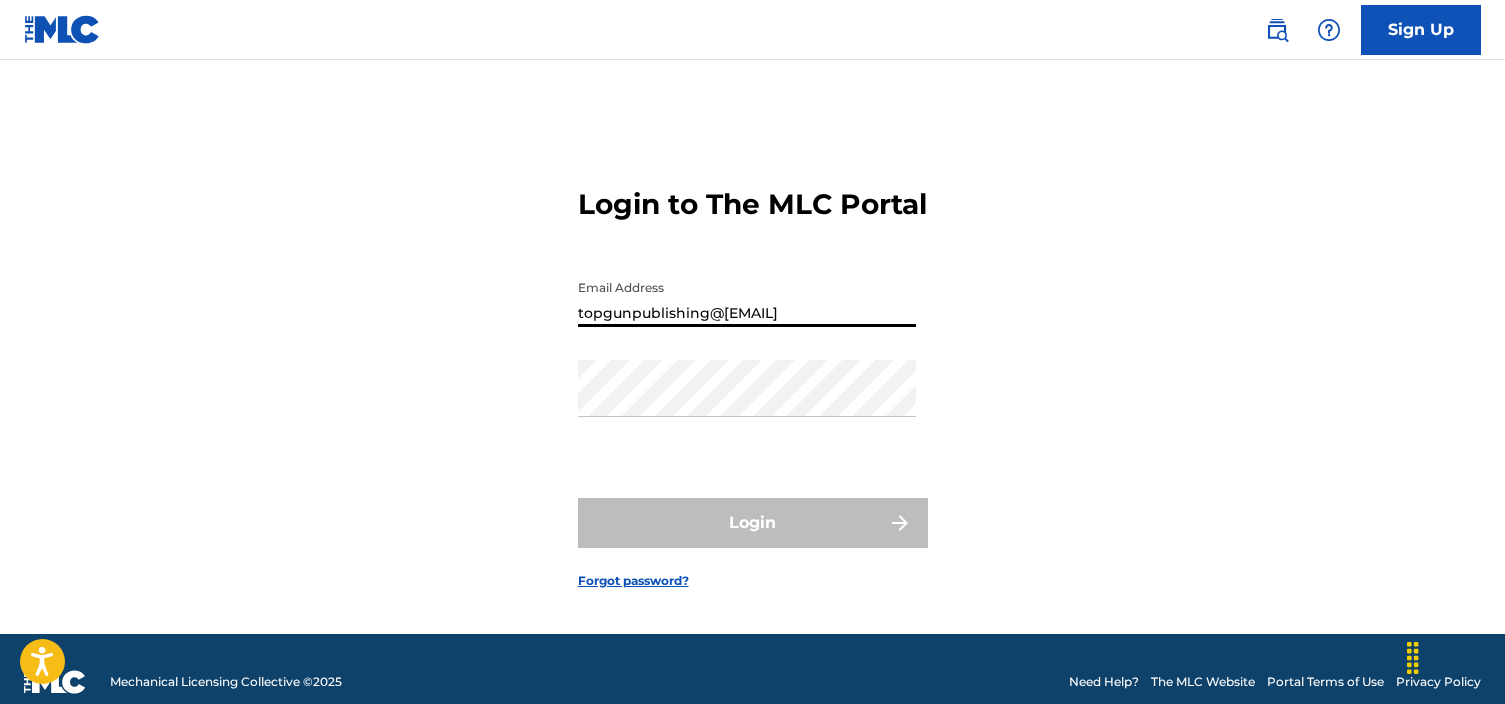 type on "topgunpublishing@[EMAIL]" 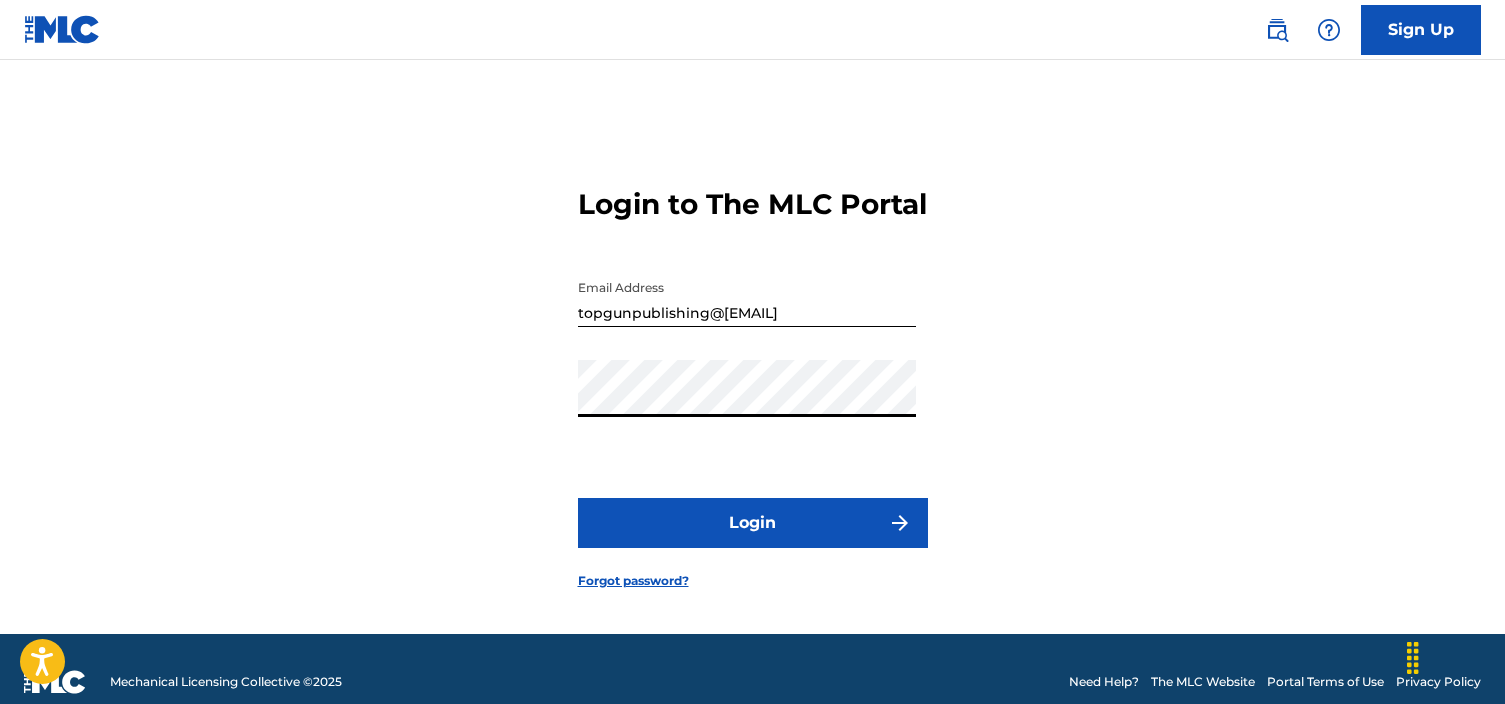click on "Login" at bounding box center (753, 523) 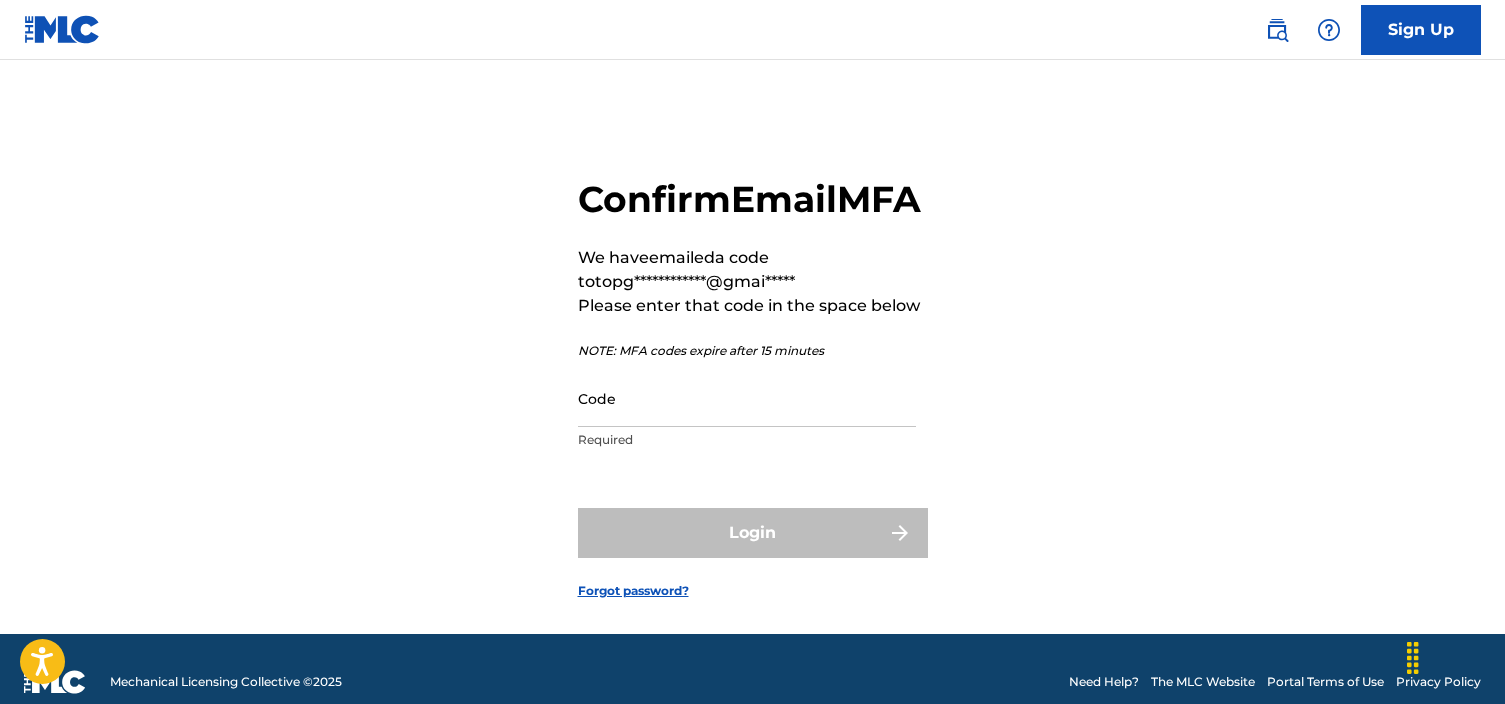 click on "Code" at bounding box center [747, 398] 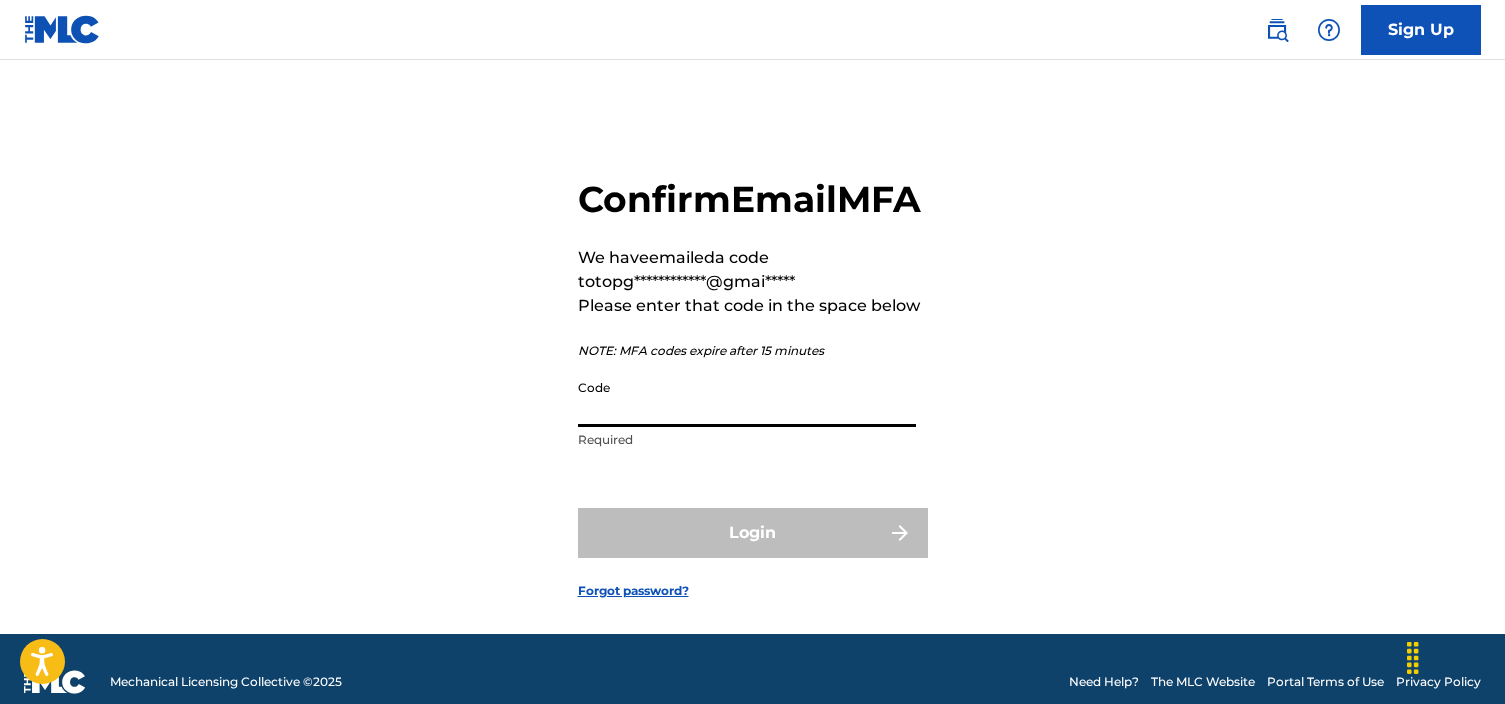 paste on "[PHONE]" 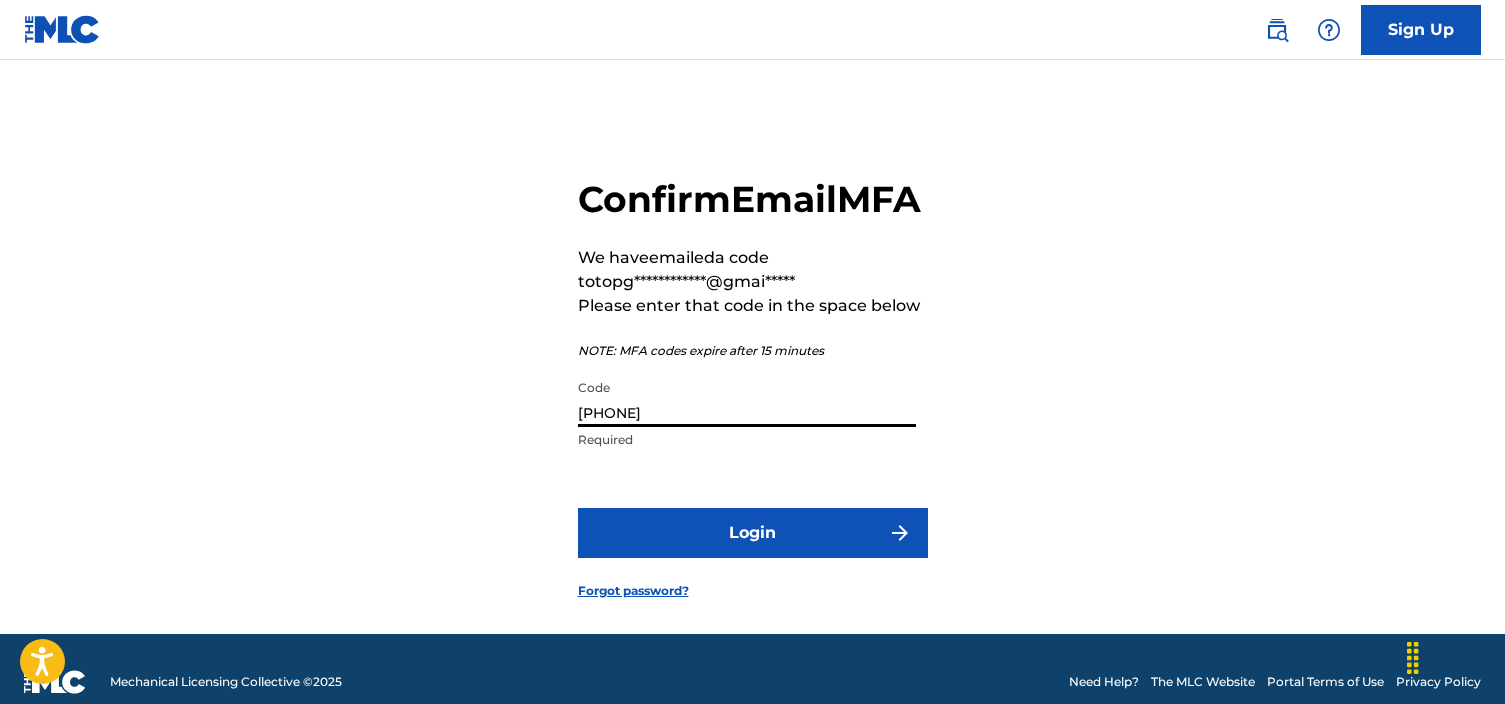 type on "[PHONE]" 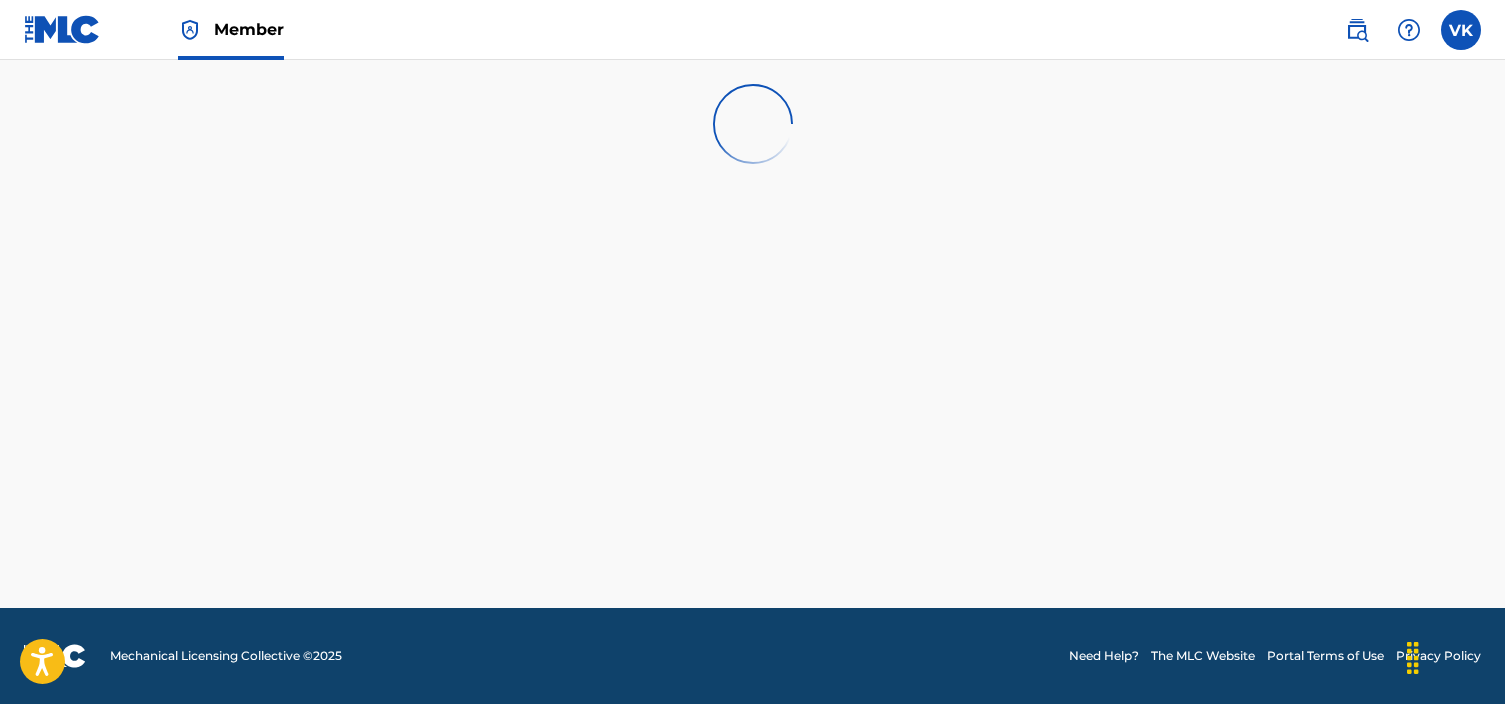 scroll, scrollTop: 0, scrollLeft: 0, axis: both 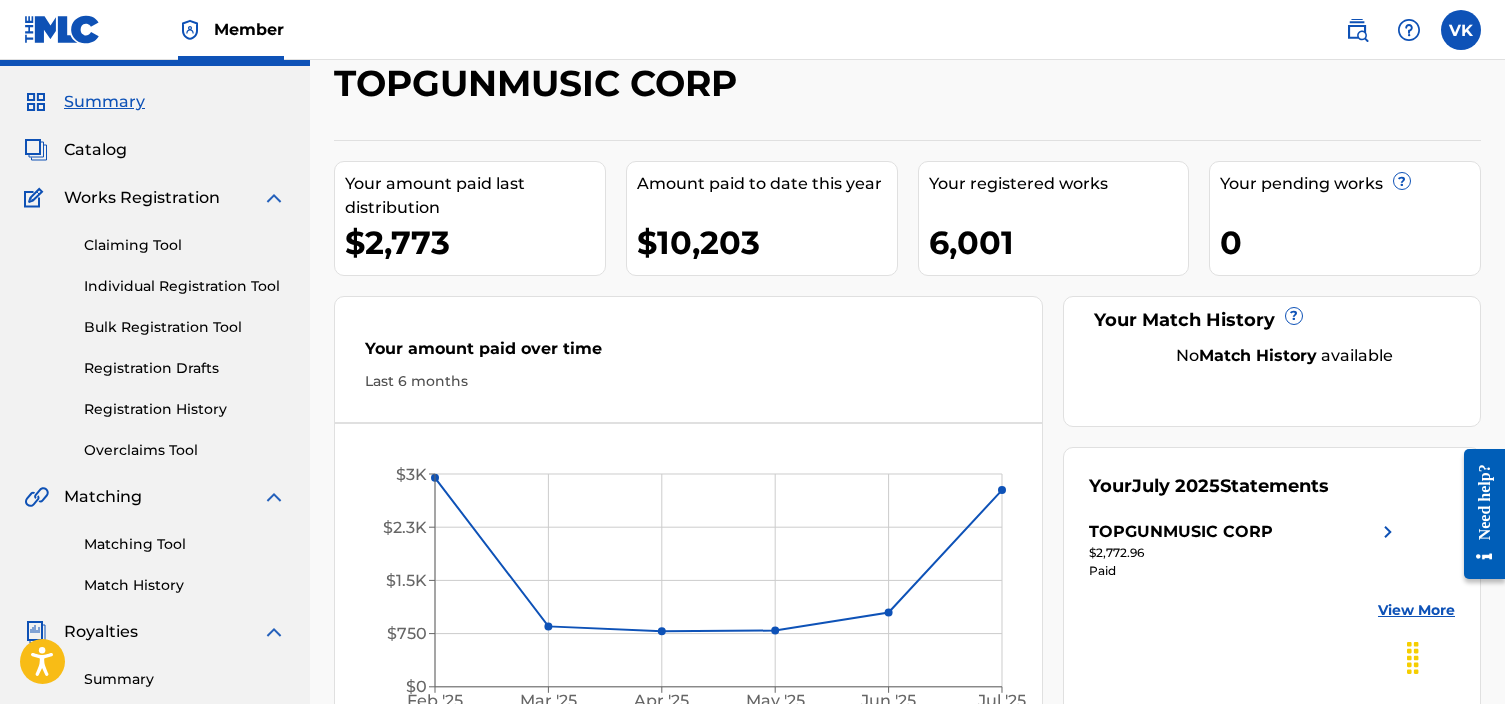 click on "Overclaims Tool" at bounding box center (185, 450) 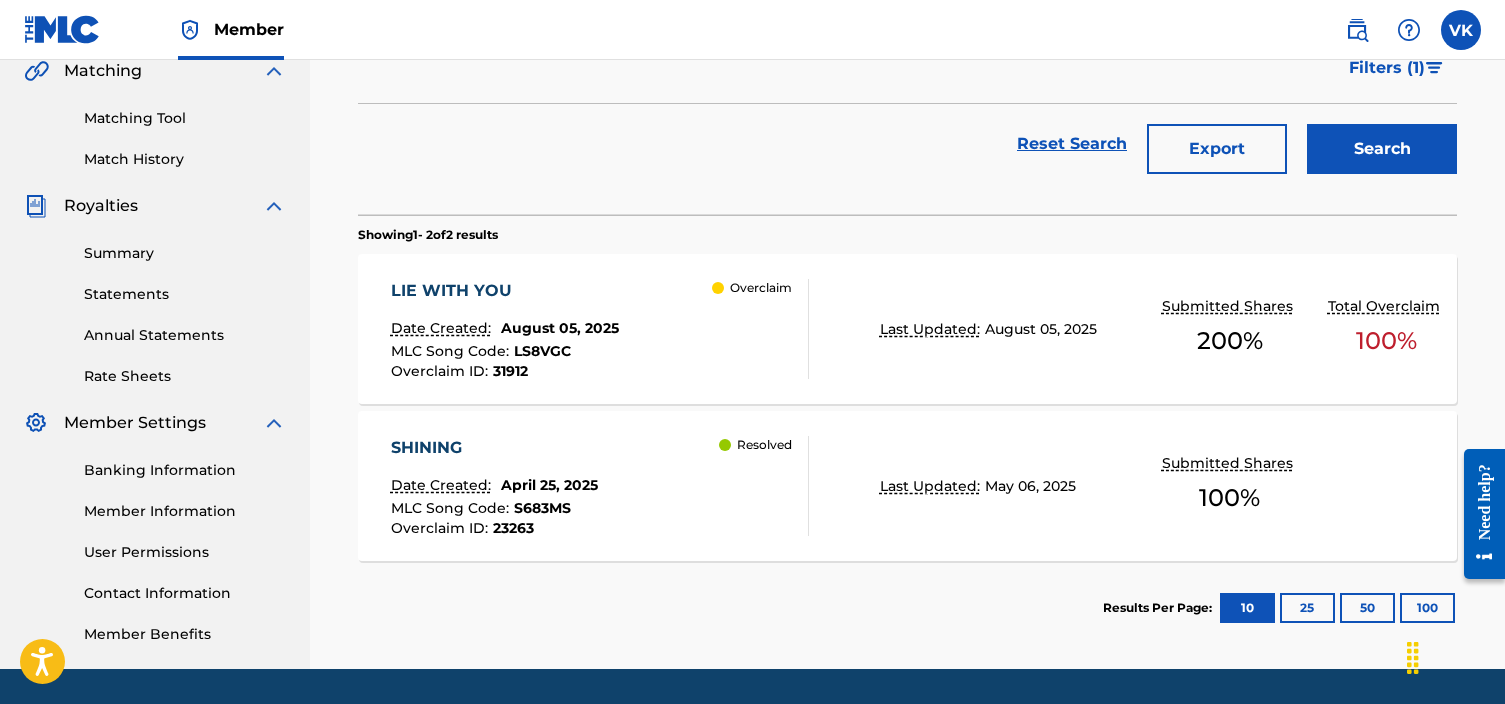 scroll, scrollTop: 472, scrollLeft: 0, axis: vertical 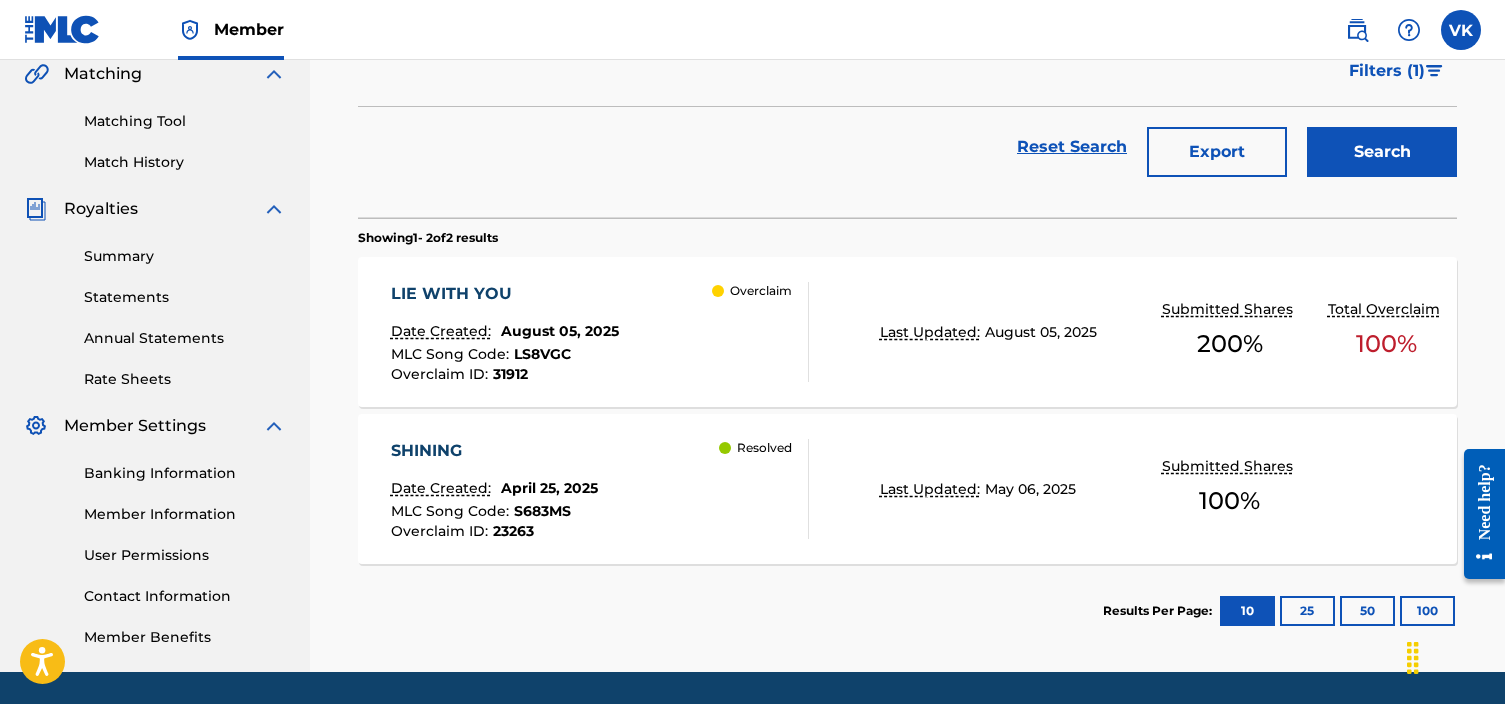 click on "LIE WITH YOU Date Created: August 05, 2025 MLC Song Code : LS8VGC Overclaim ID : 31912   Overclaim Last Updated: August 05, 2025 Submitted Shares 200 % Total Overclaim 100 %" at bounding box center (907, 332) 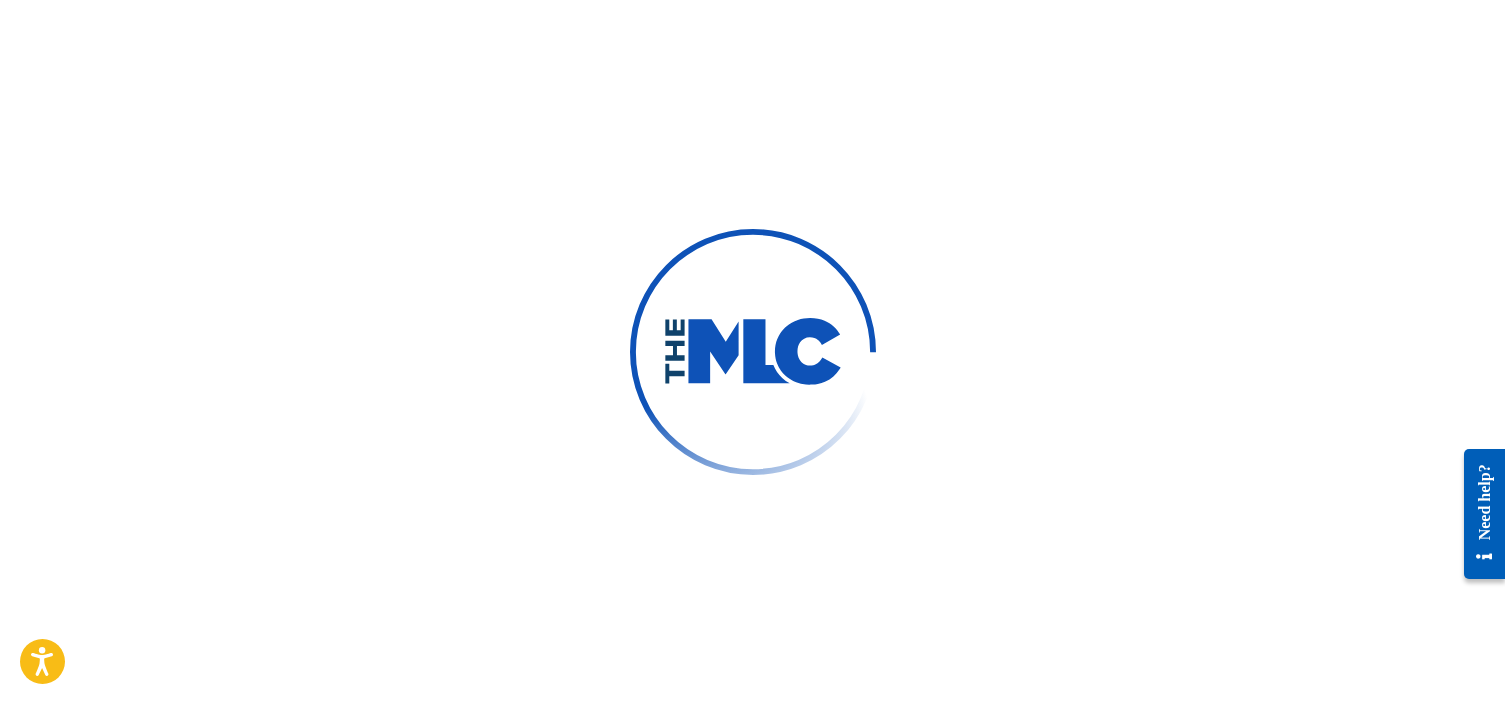 scroll, scrollTop: 0, scrollLeft: 0, axis: both 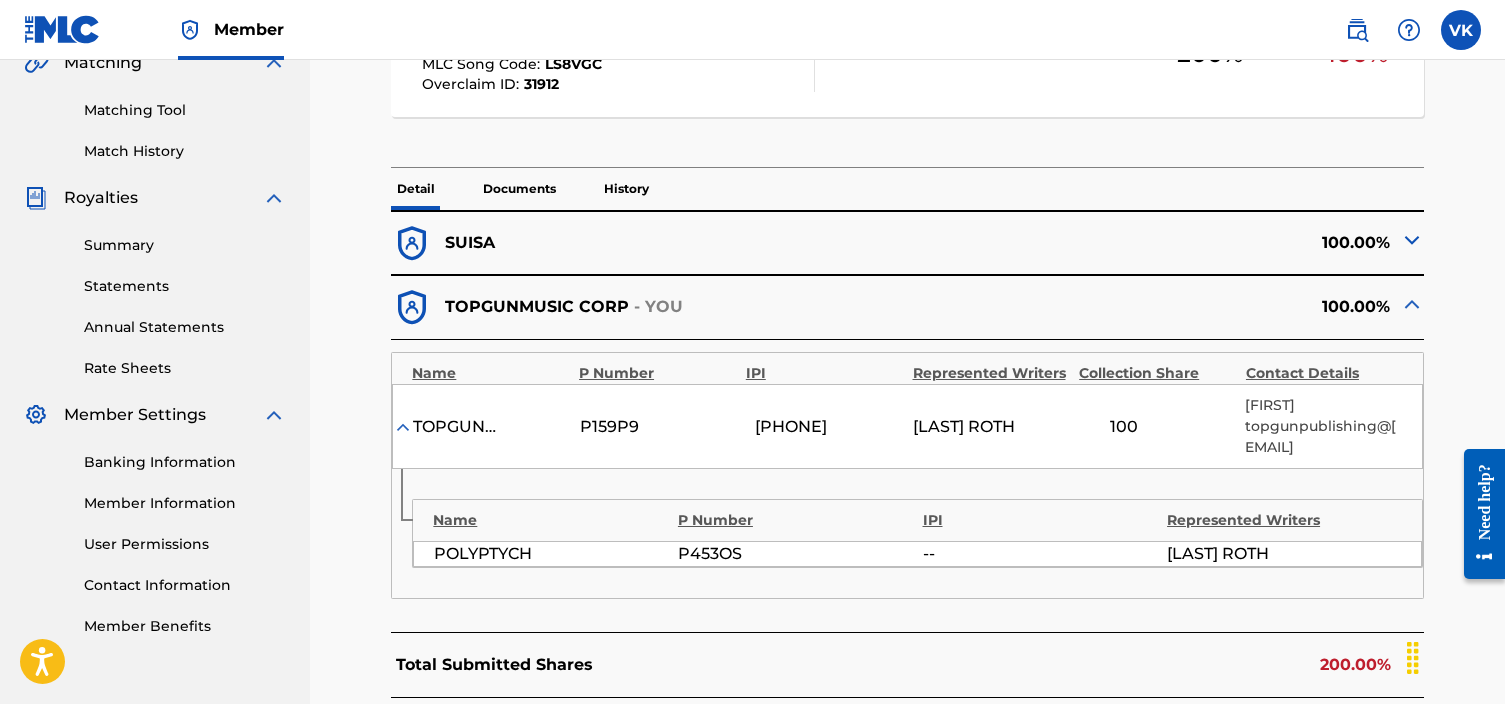 click at bounding box center (1412, 240) 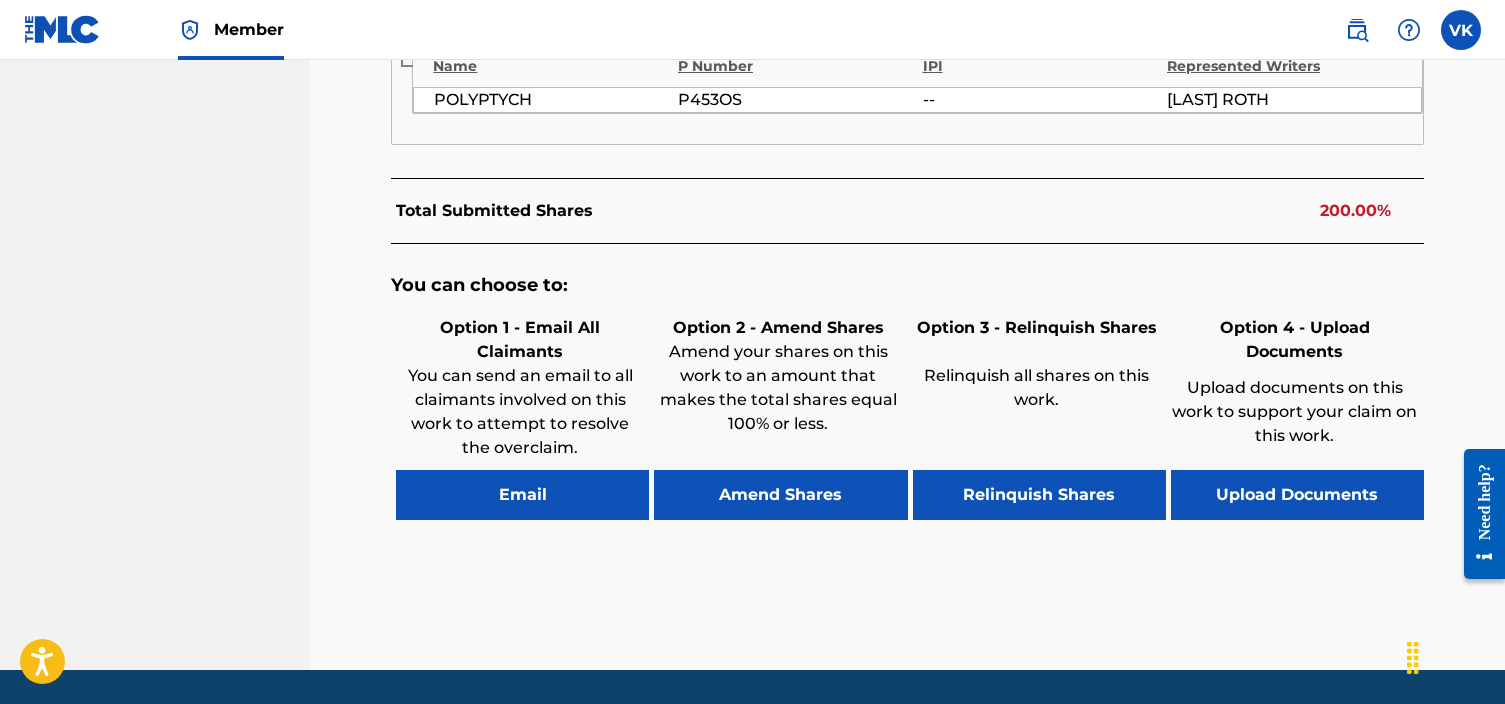 scroll, scrollTop: 1242, scrollLeft: 0, axis: vertical 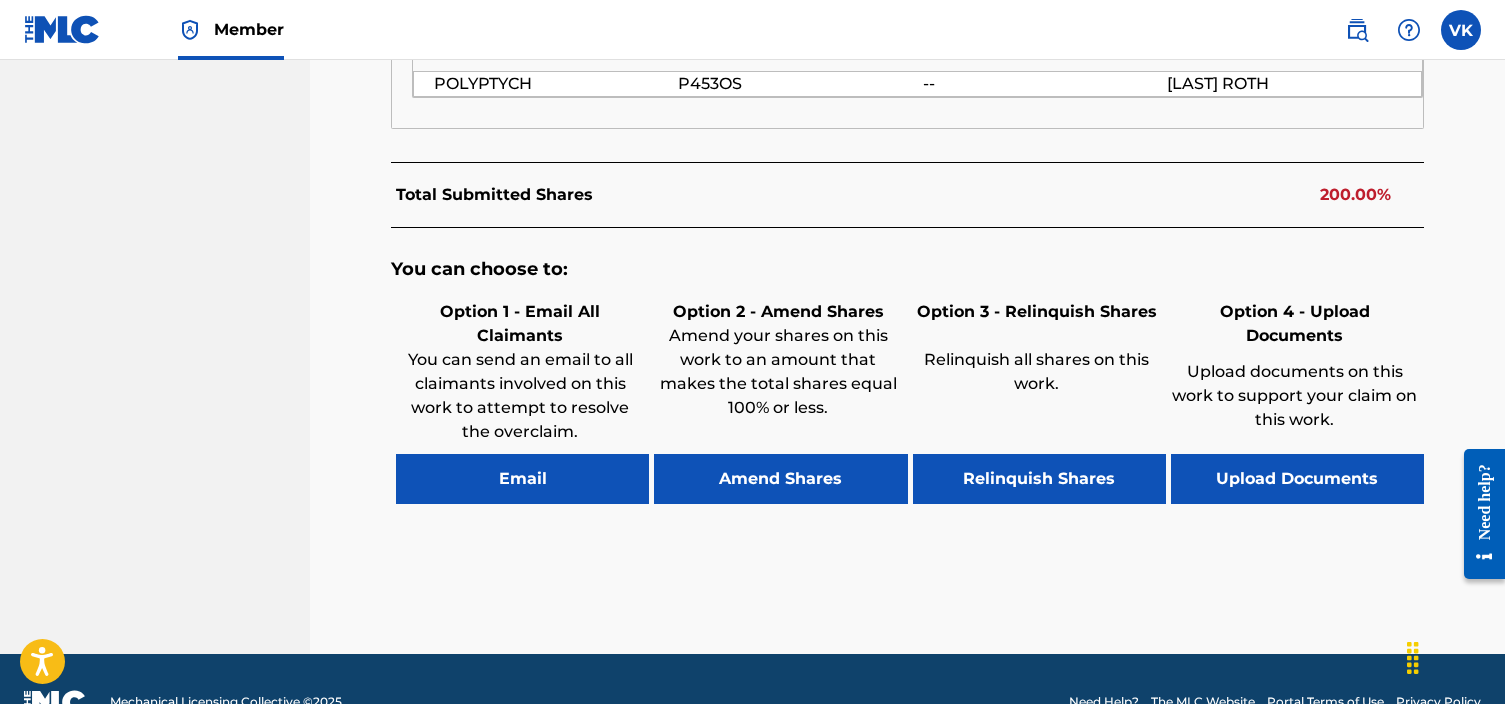 click on "Relinquish Shares" at bounding box center [1039, 479] 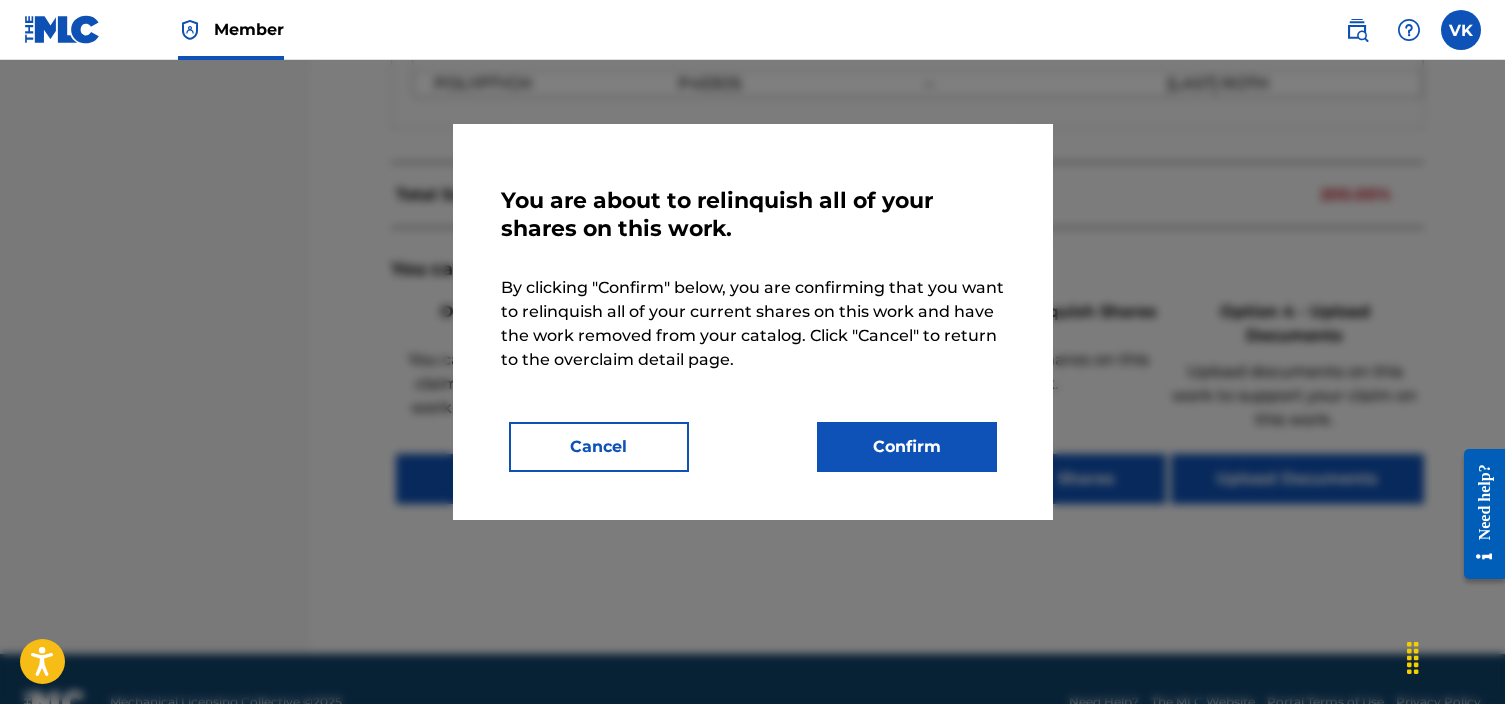 click on "You are about to relinquish all of your shares on this work." at bounding box center (753, 219) 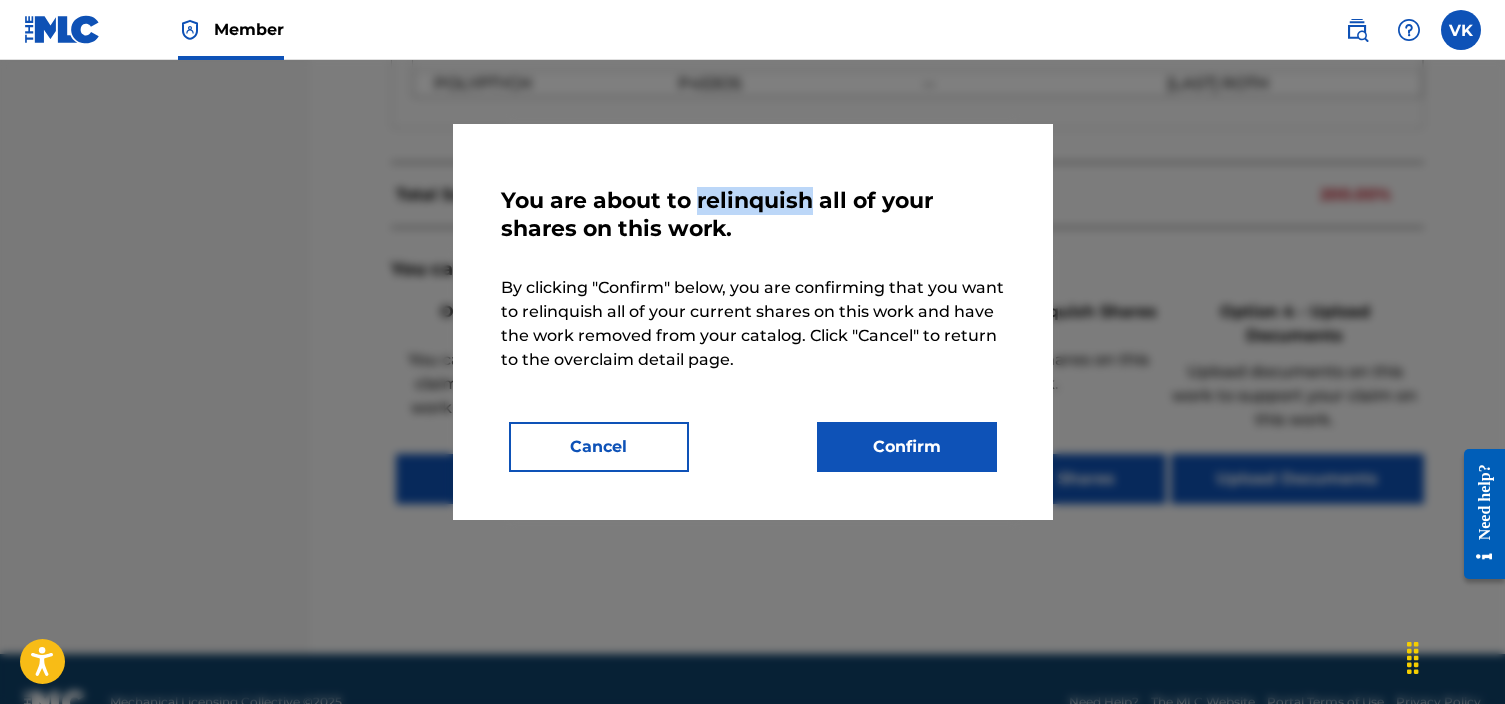 click on "You are about to relinquish all of your shares on this work." at bounding box center (753, 219) 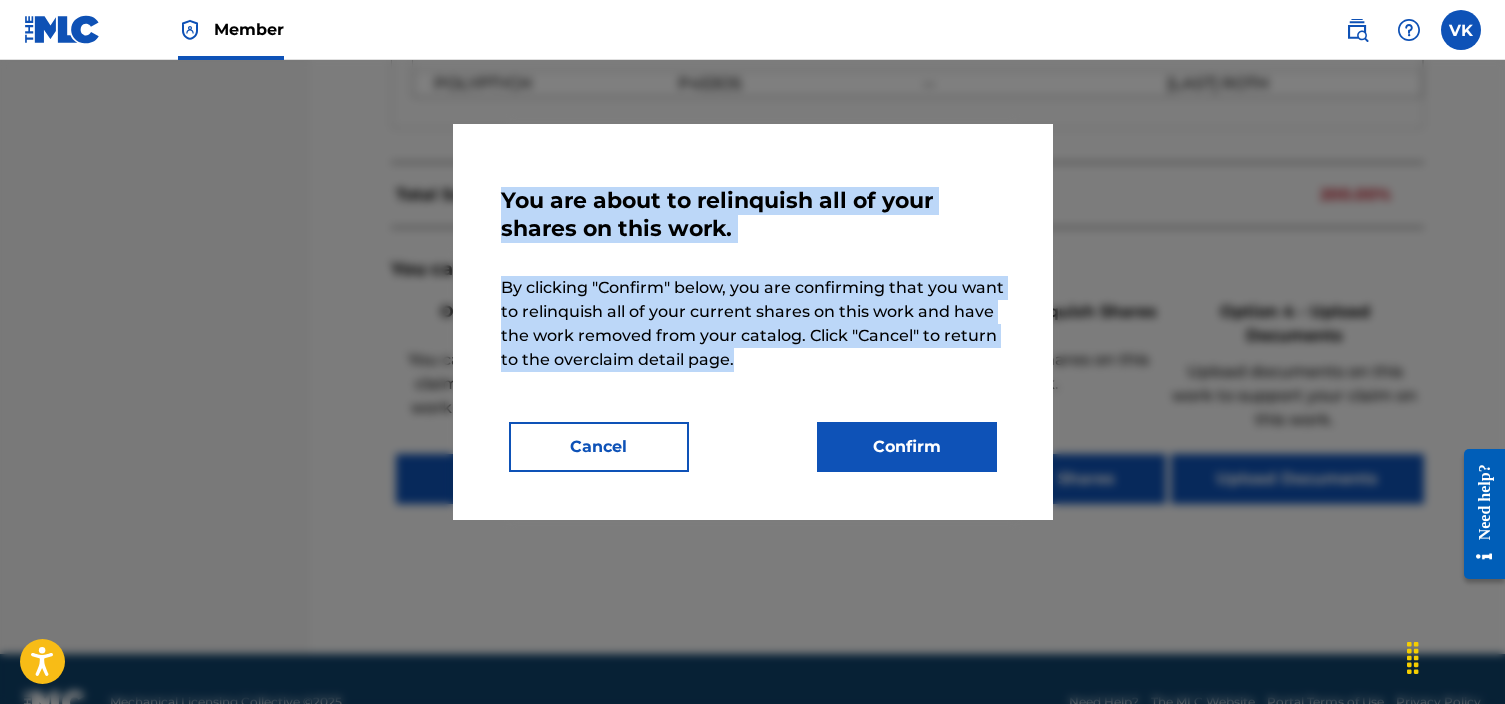 drag, startPoint x: 740, startPoint y: 362, endPoint x: 435, endPoint y: 236, distance: 330.00153 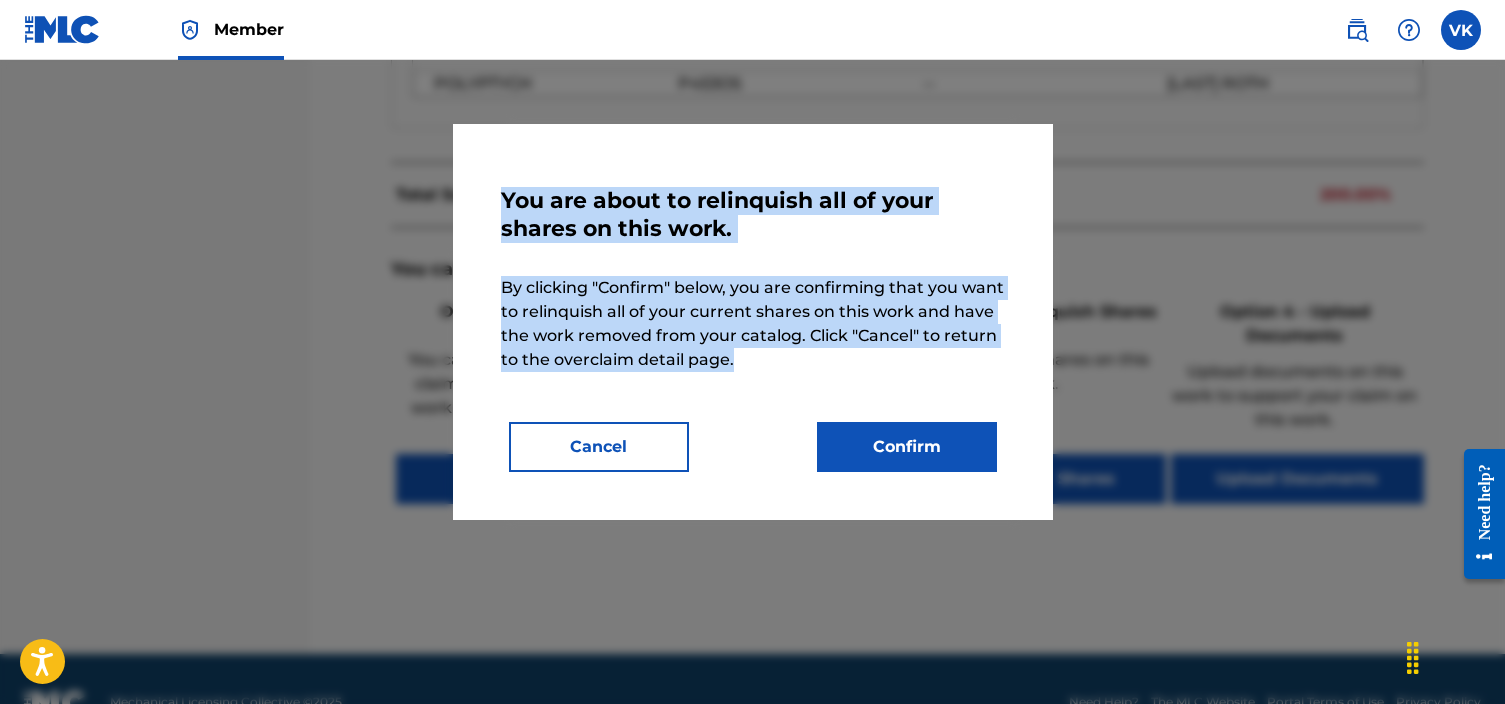 click on "Confirm" at bounding box center [907, 447] 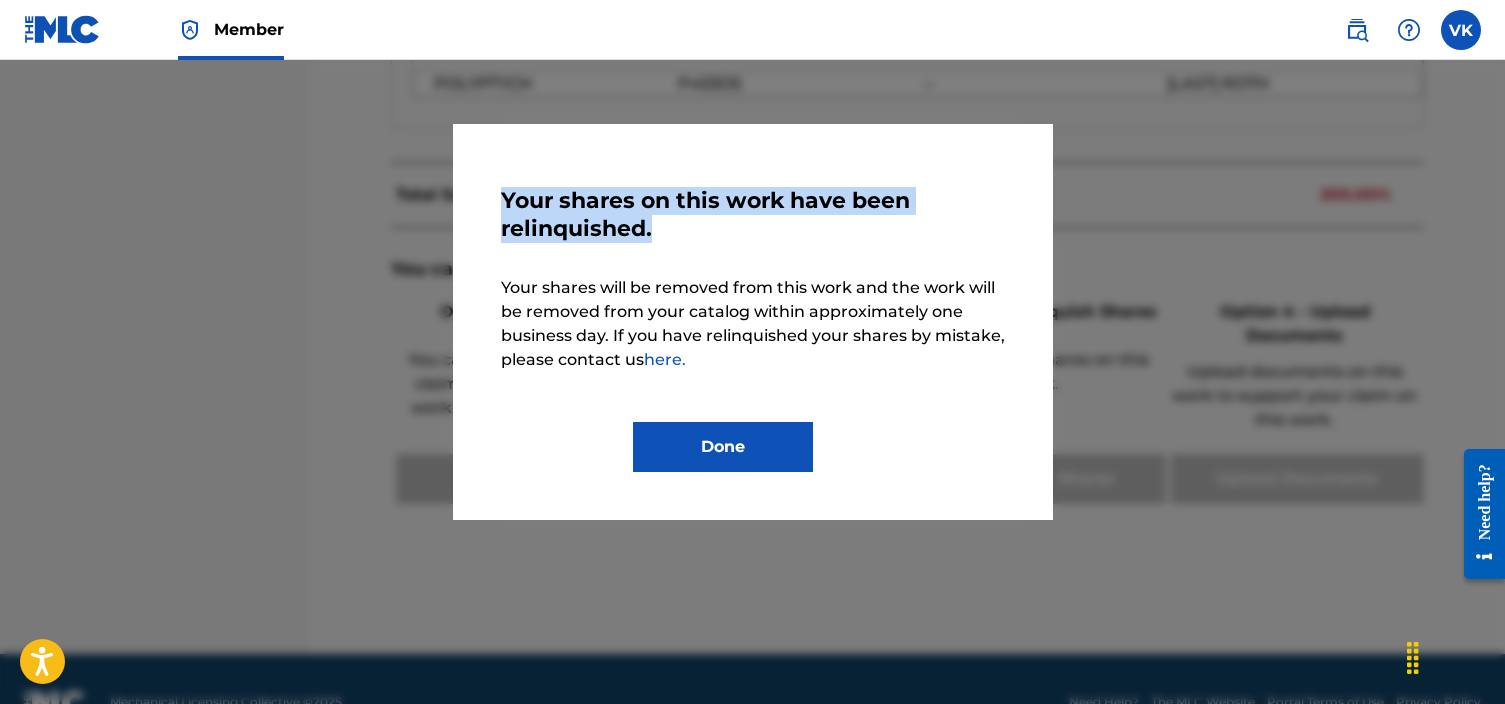 click on "Done" at bounding box center (723, 447) 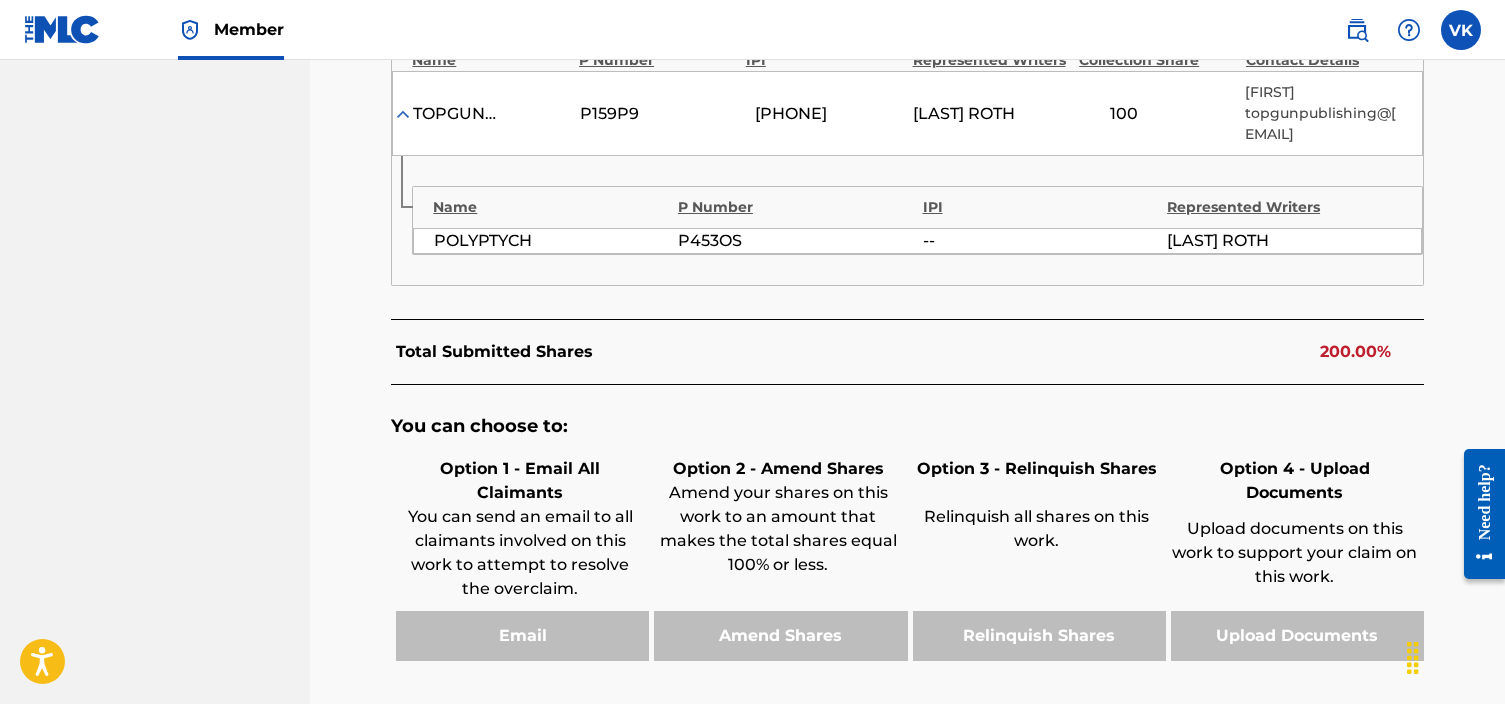scroll, scrollTop: 1266, scrollLeft: 0, axis: vertical 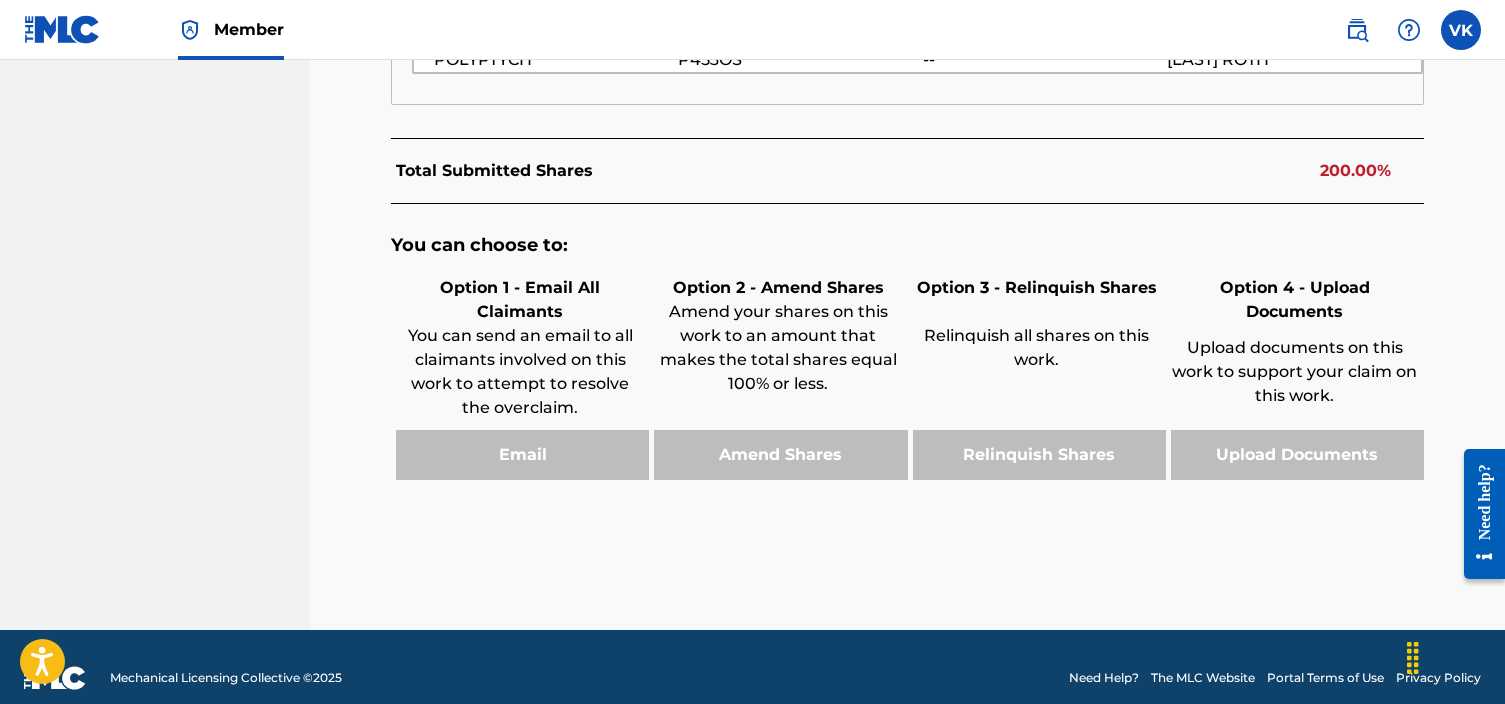 click on "LIE WITH YOU - Overclaim Detail The Overclaims Tool enables Members to see works they have registered that are in overclaim. Overclaims occur when the total shares submitted by Members for a work add up to more than 100%. Members can also use the Overclaims Tool to send an email to all Members claiming shares of a work so that all claimants can work together to resolve the overclaim. Click here for our Help Center article detailing options to resolve an overclaim. LIE WITH YOU Date Created: August 05, 2025 MLC Song Code : LS8VGC Overclaim ID : 31912 Overclaim Last Updated: August 05, 2025 Submitted Shares 200 % Total Overclaim 100 % Detail Documents History SUISA 100.00% Name P Number IPI Represented Writers Collection Share Contact Details SUISA P7847Q [LAST] [LAST] 100 SUISA Bellariastrasse , Unit 82, [CITY], [STATE] [POSTAL_CODE] Switzerland +41-44-4856666 international@[EMAIL] TOPGUNMUSIC CORP - YOU 100.00% Name P Number IPI Represented Writers Collection Share Contact Details TOPGUNMUSIC CORP P159P9" at bounding box center [907, -263] 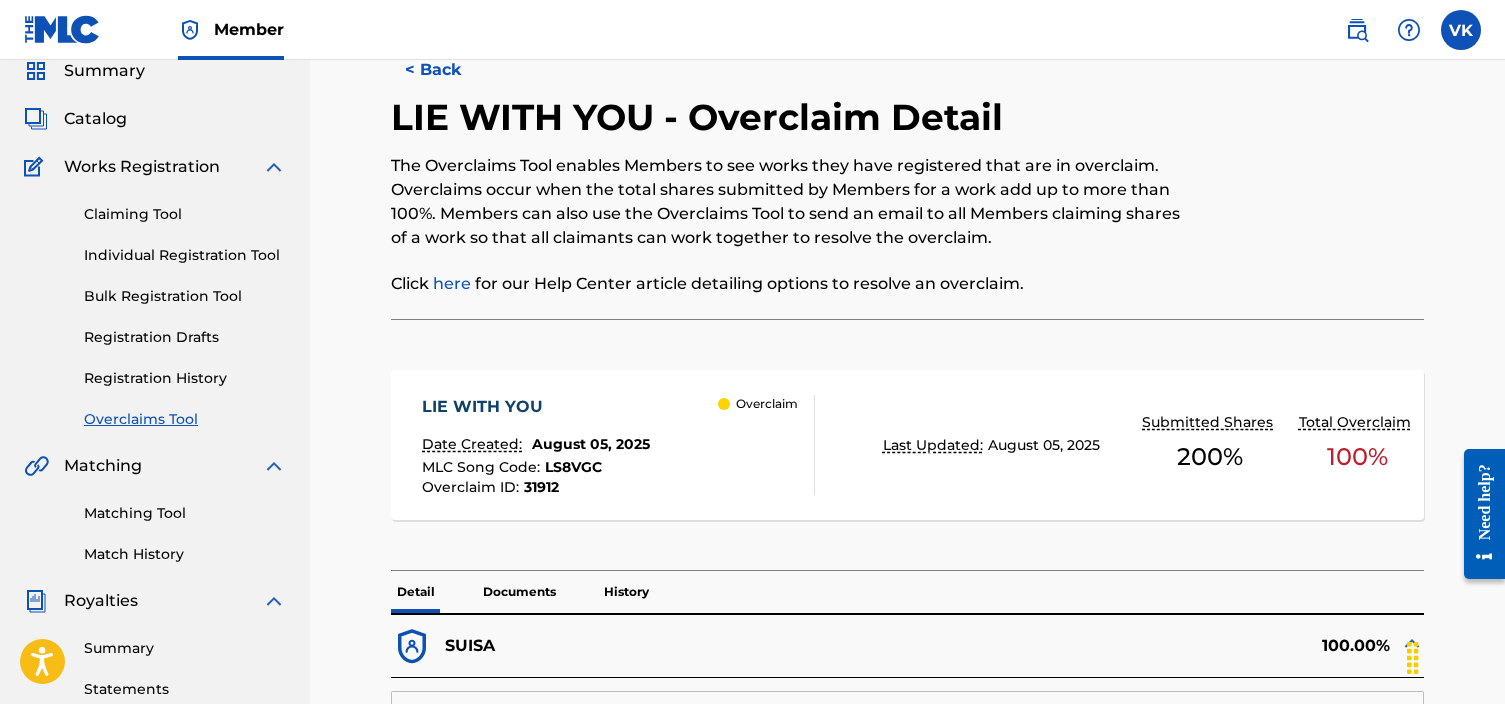 scroll, scrollTop: 0, scrollLeft: 0, axis: both 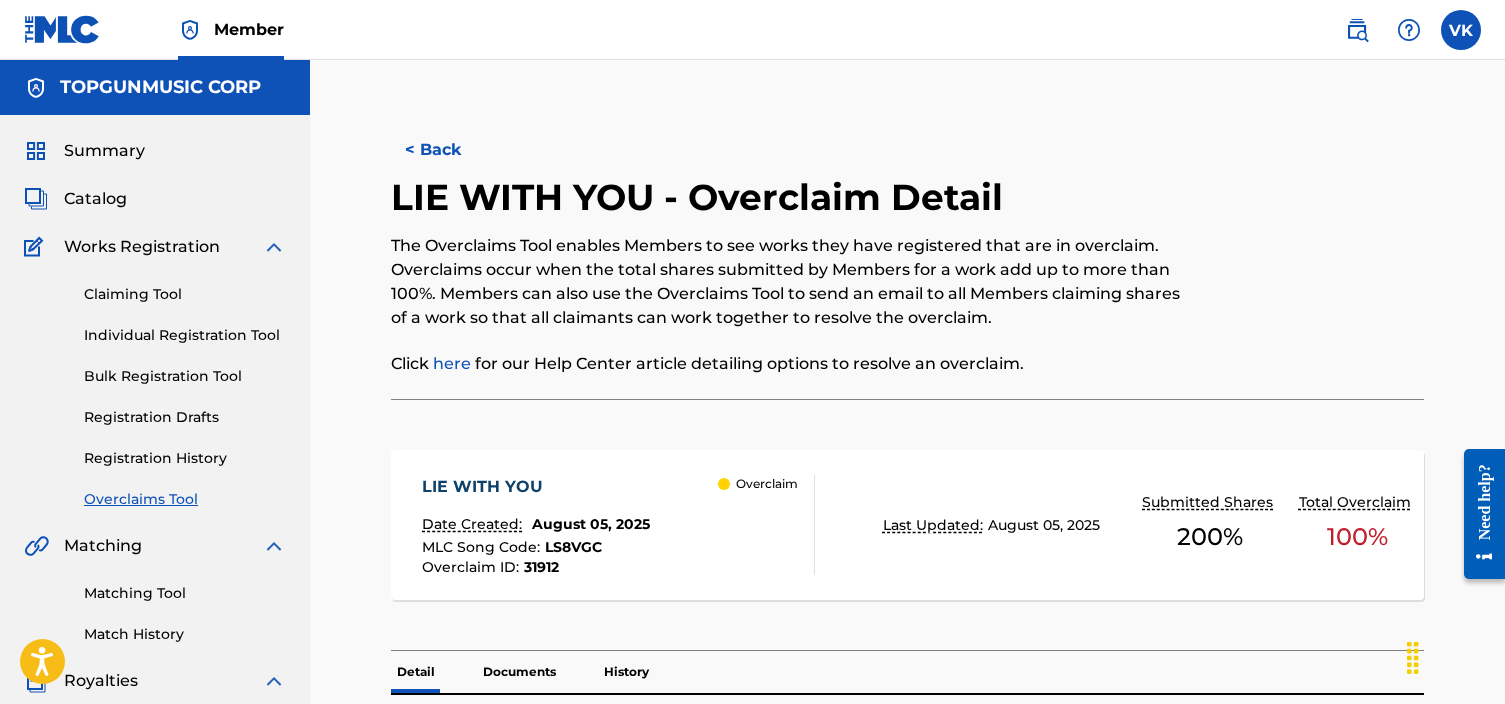 click on "Overclaims Tool" at bounding box center [185, 499] 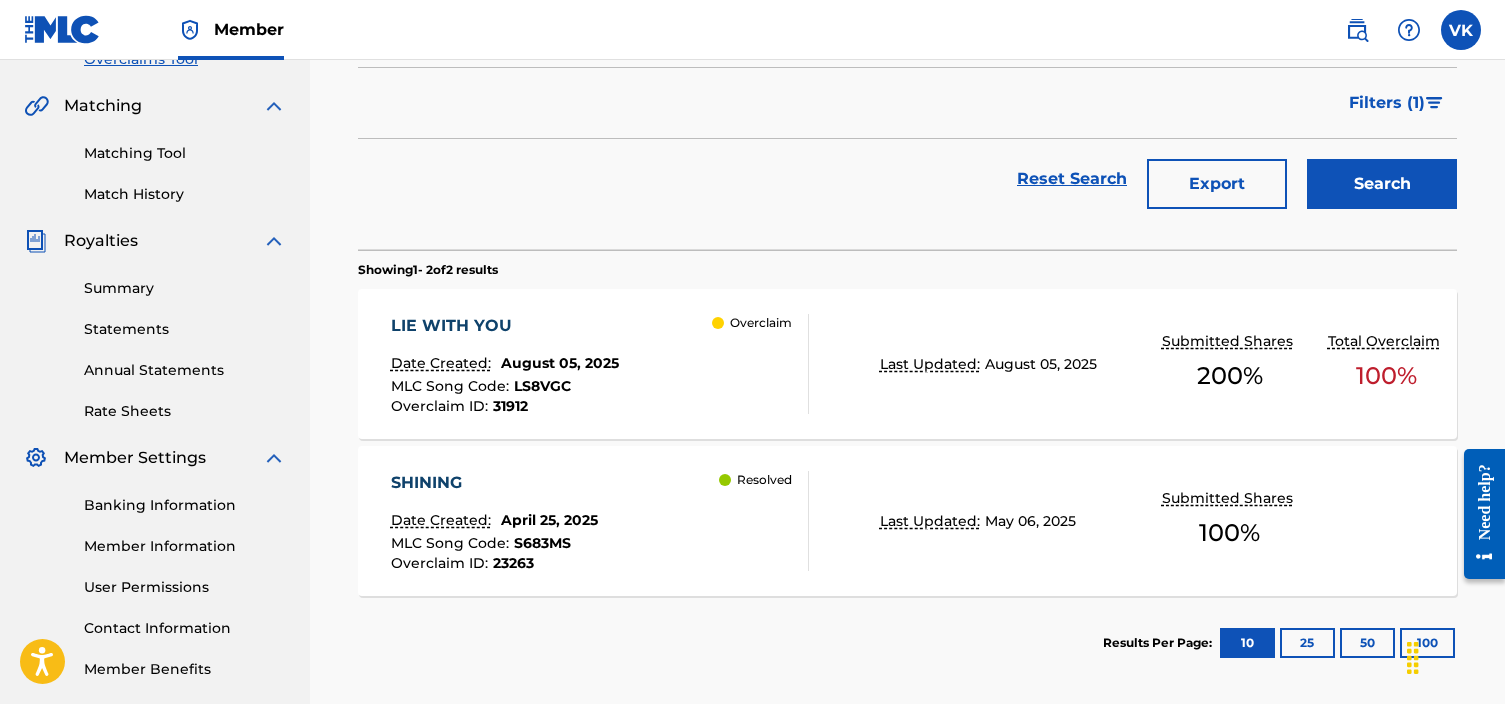 scroll, scrollTop: 475, scrollLeft: 0, axis: vertical 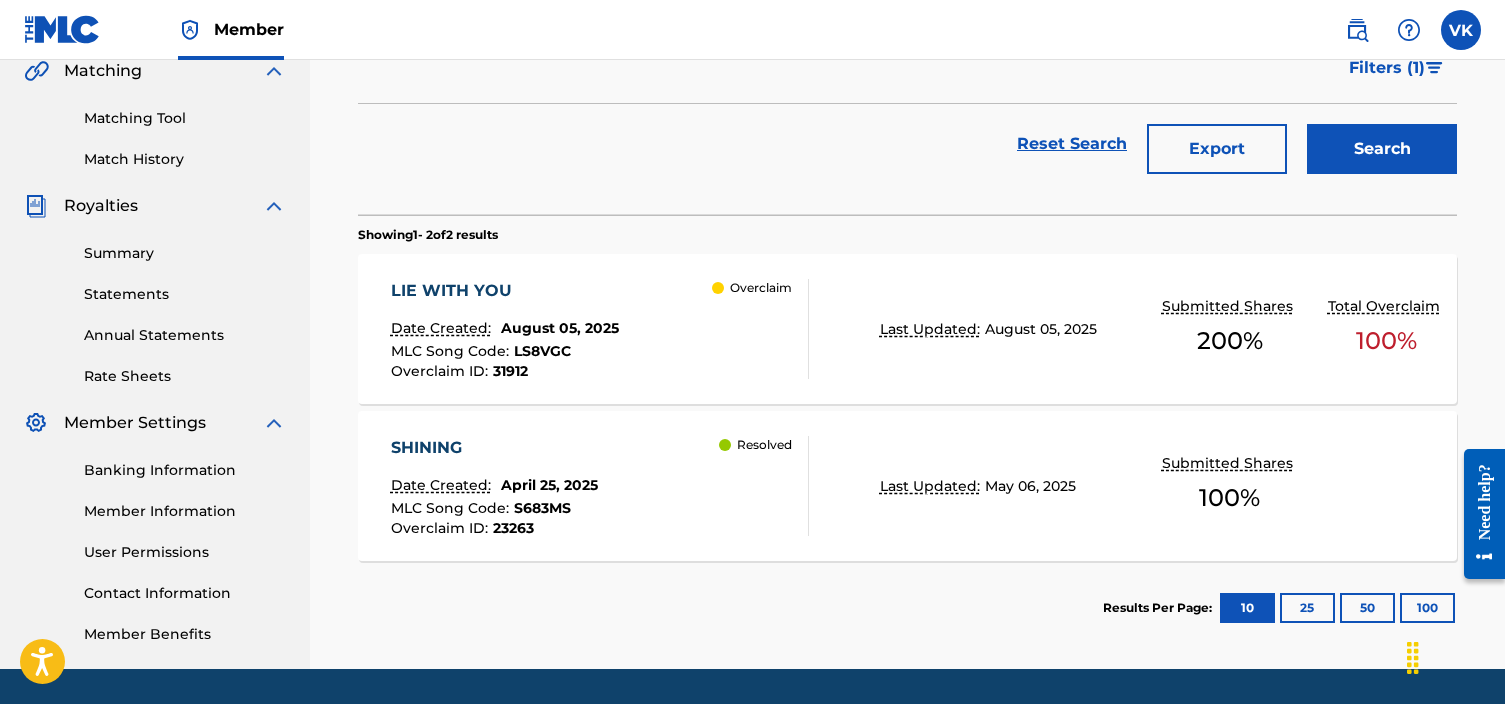 click on "SHINING Date Created: April 25, 2025 MLC Song Code : S683MS Overclaim ID : 23263" at bounding box center [494, 486] 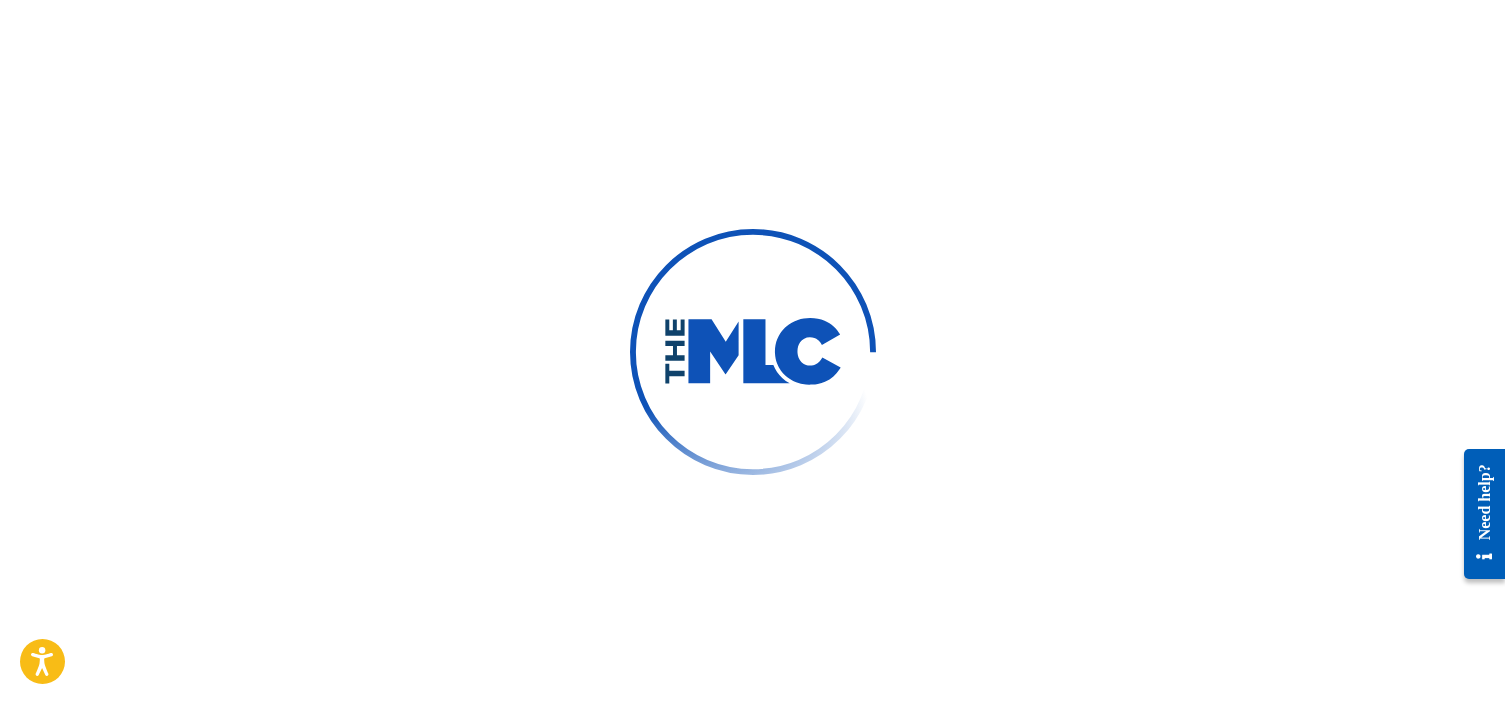 scroll, scrollTop: 0, scrollLeft: 0, axis: both 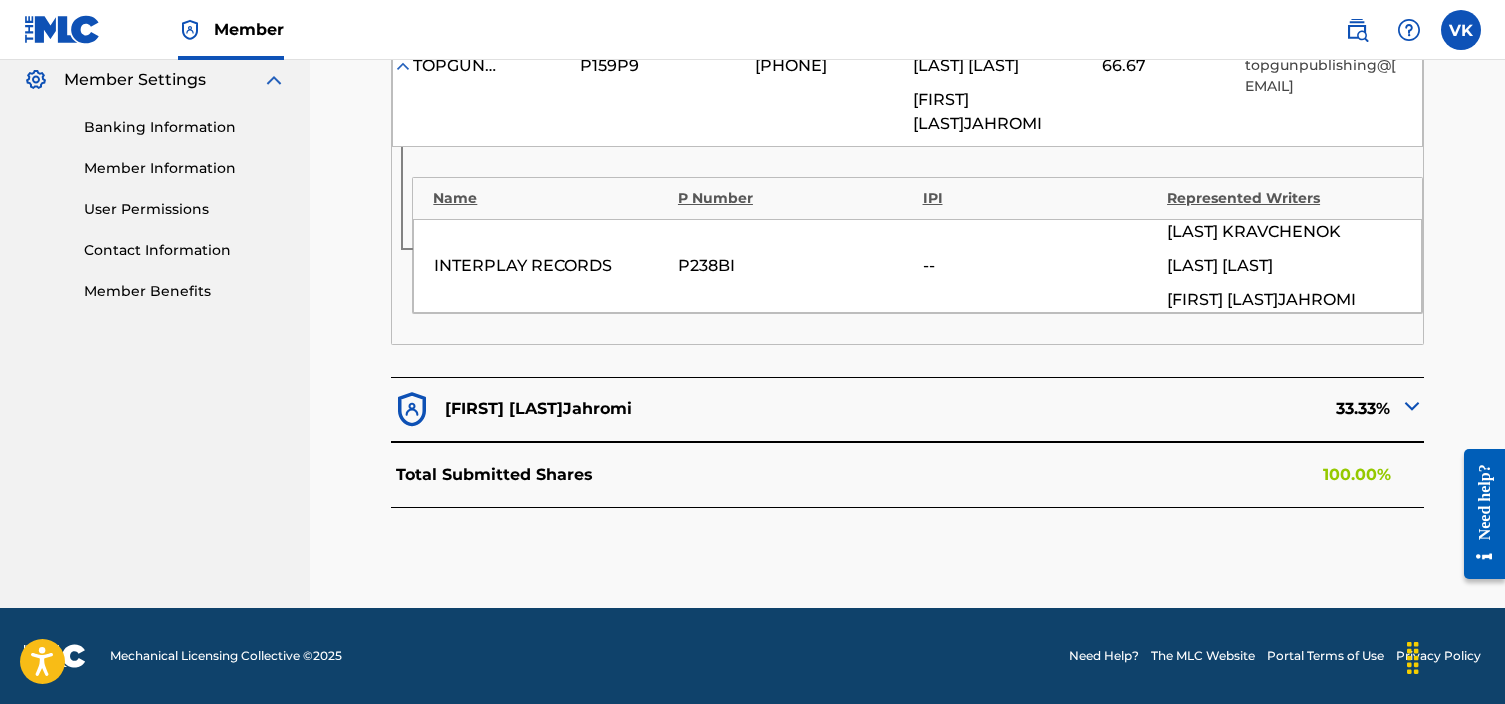 click at bounding box center [1412, 406] 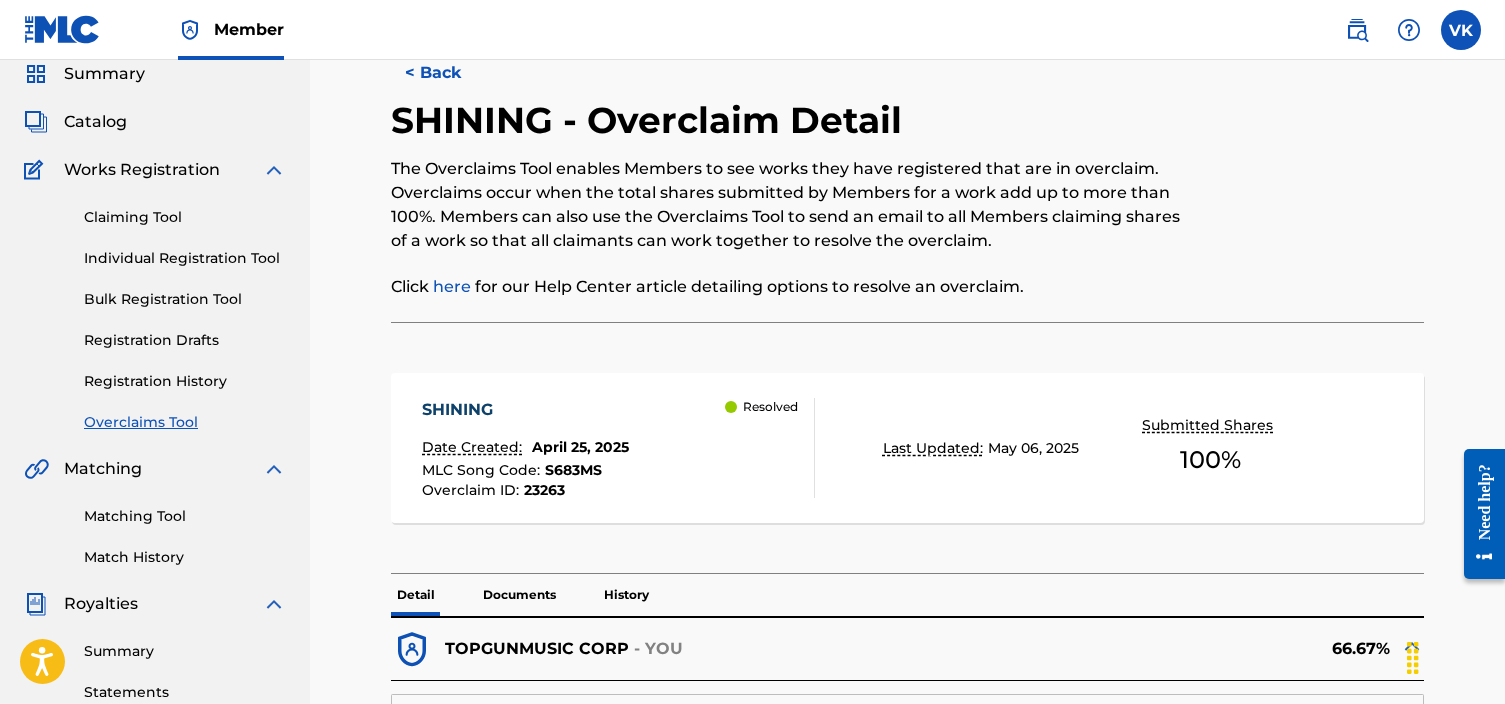 scroll, scrollTop: 0, scrollLeft: 0, axis: both 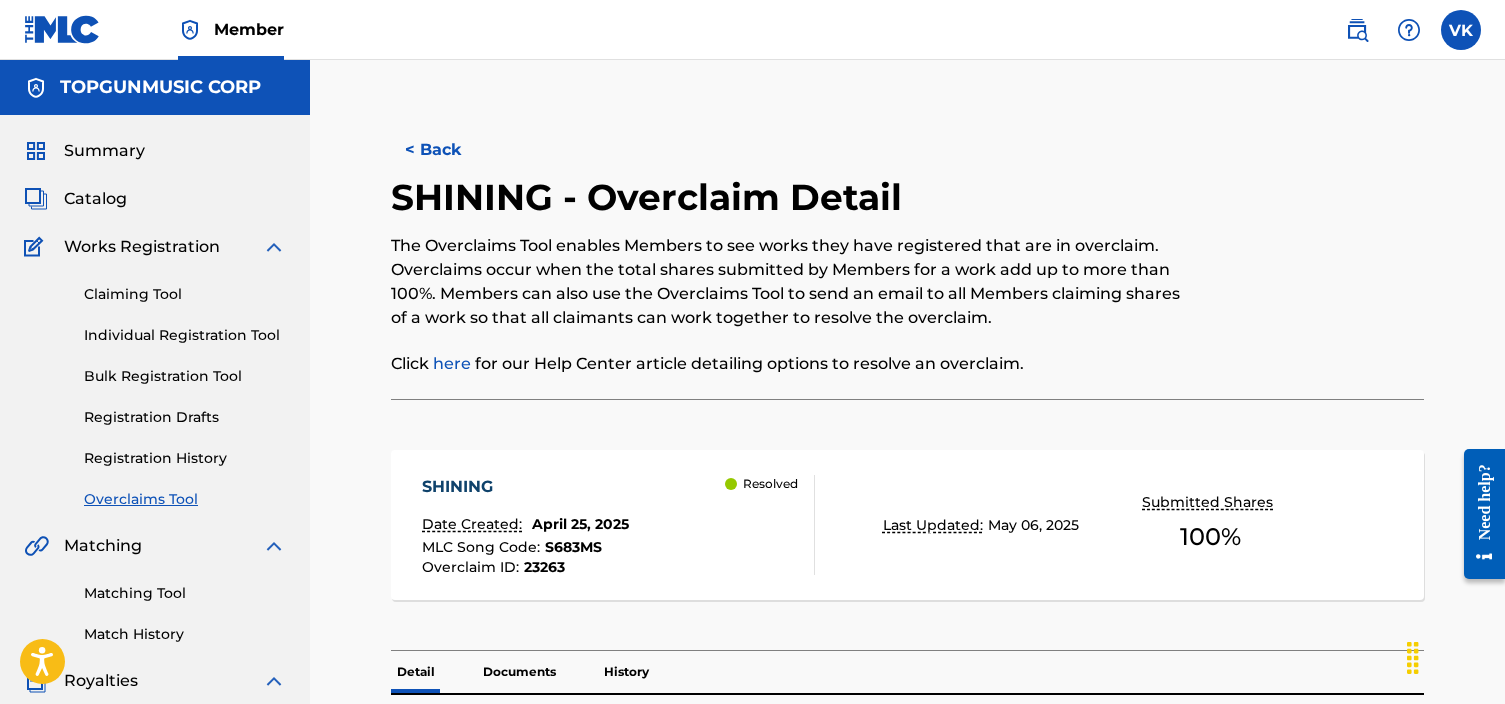 click at bounding box center (1461, 30) 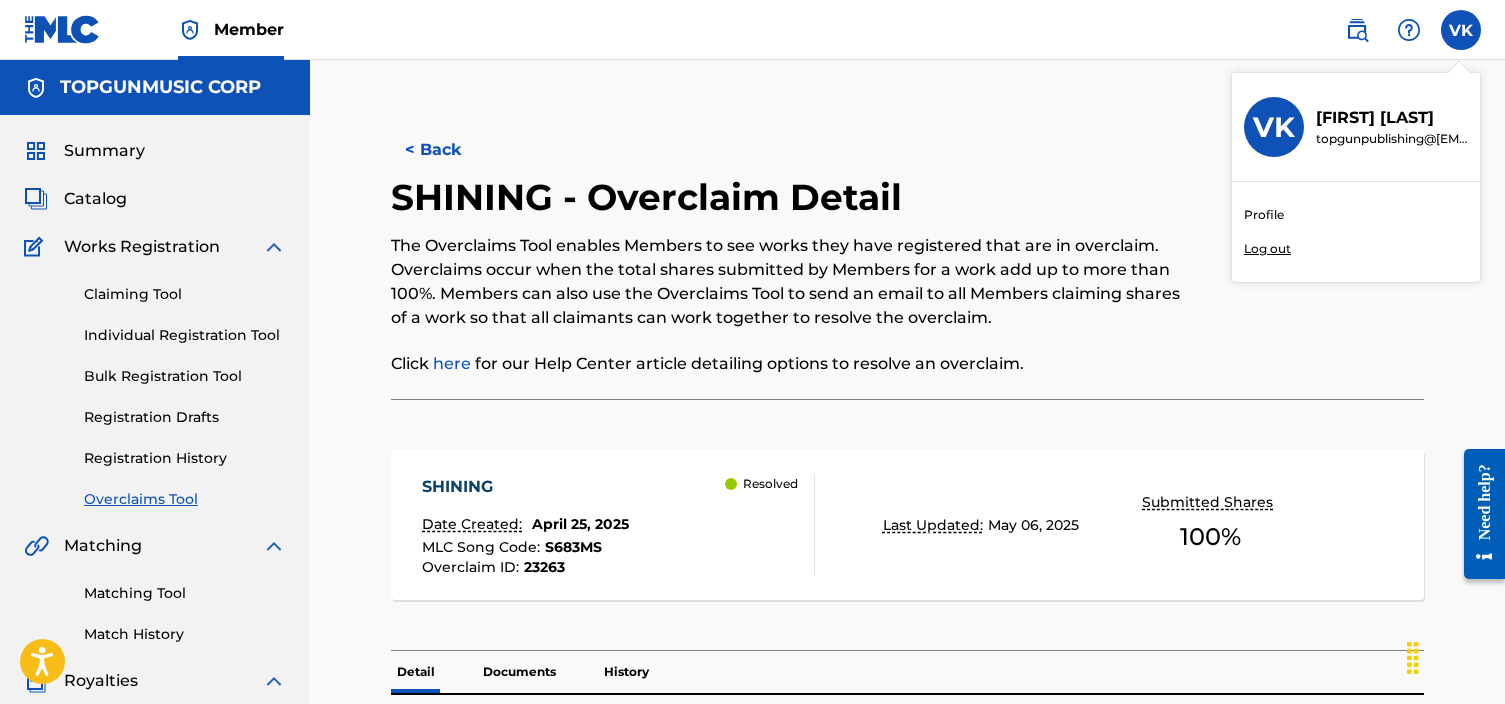 click on "Log out" at bounding box center [1267, 249] 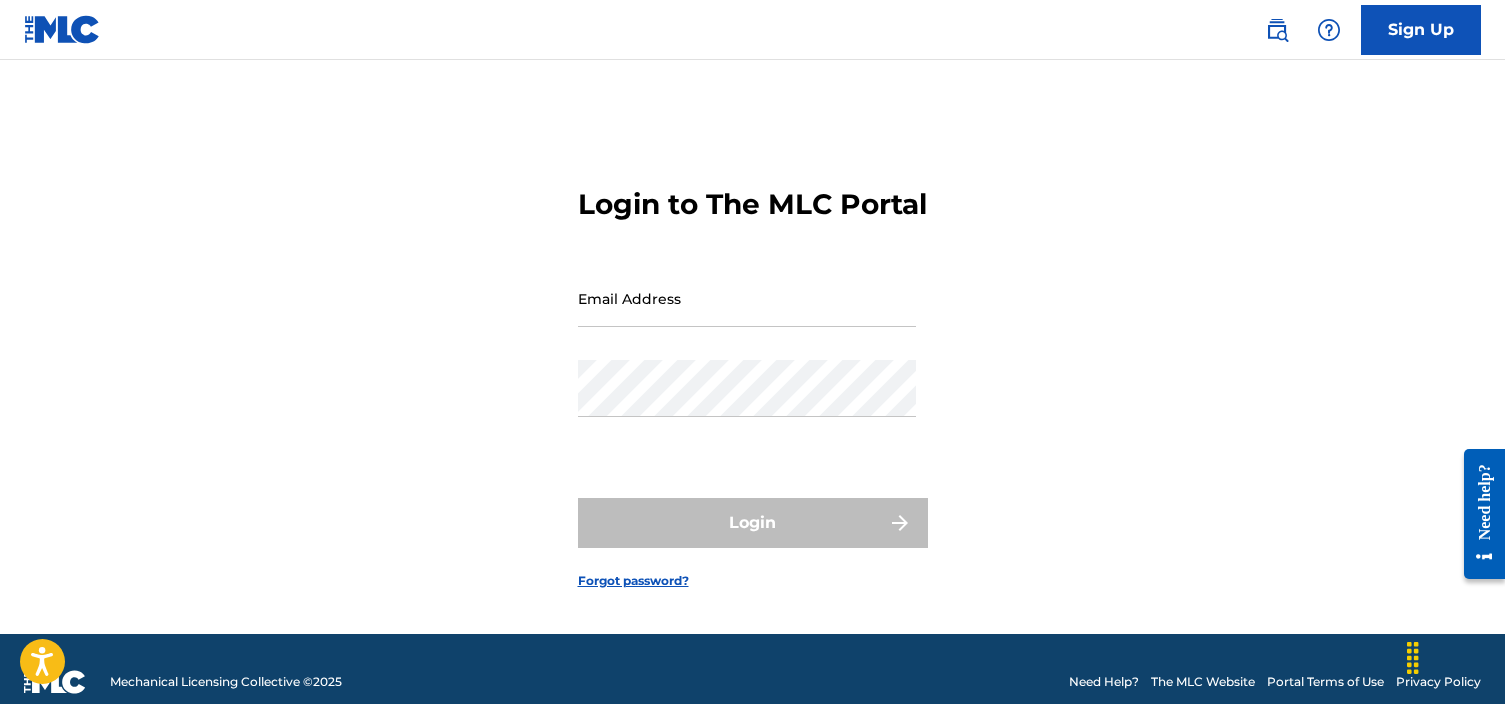 scroll, scrollTop: 0, scrollLeft: 0, axis: both 